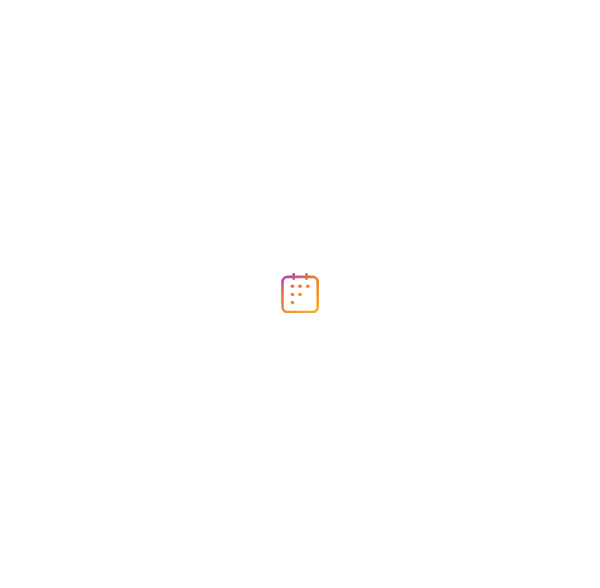scroll, scrollTop: 0, scrollLeft: 0, axis: both 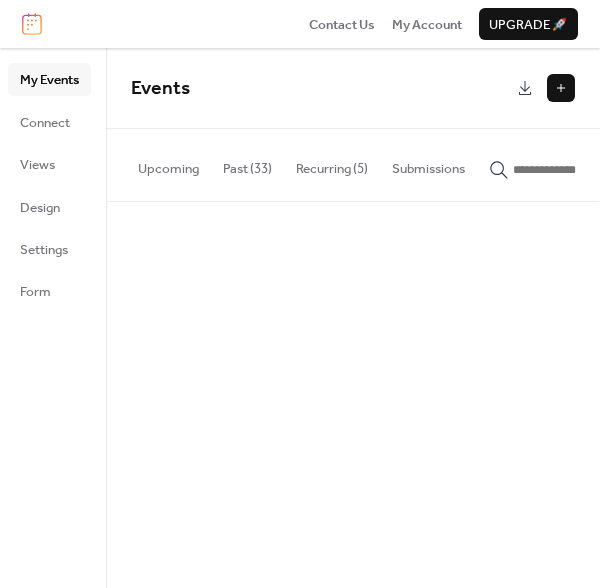 click on "Recurring (5)" at bounding box center (332, 164) 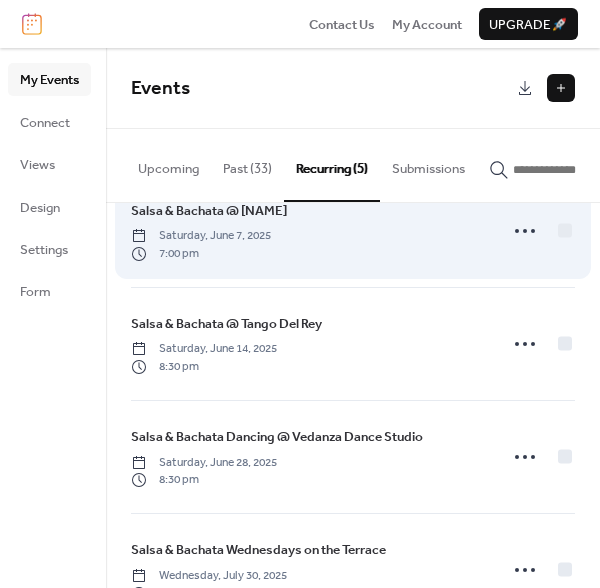 scroll, scrollTop: 168, scrollLeft: 0, axis: vertical 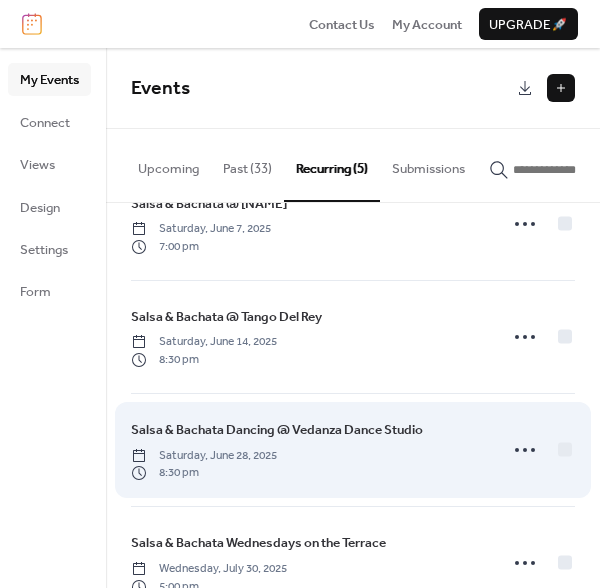 click on "Salsa & Bachata Dancing @ Vedanza Dance Studio" at bounding box center (277, 430) 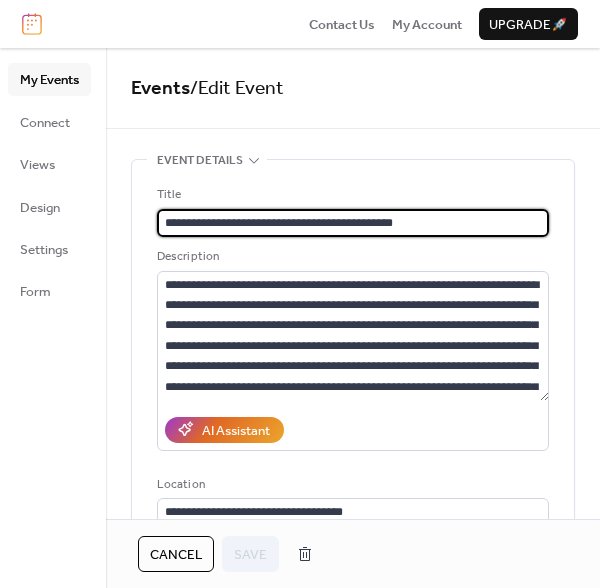 type on "**********" 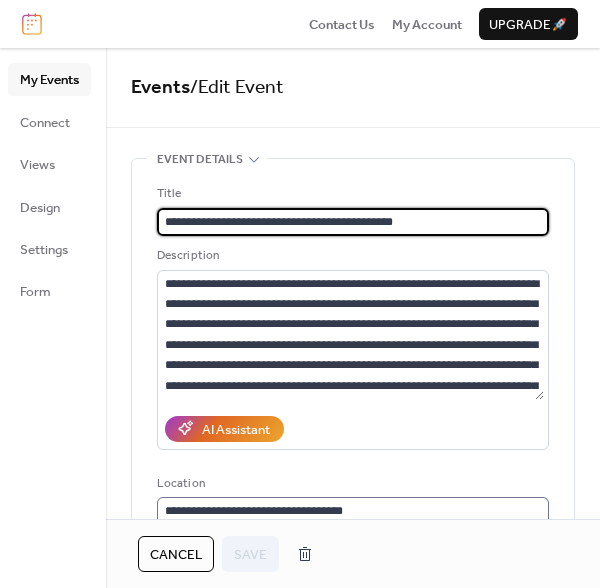 scroll, scrollTop: 0, scrollLeft: 0, axis: both 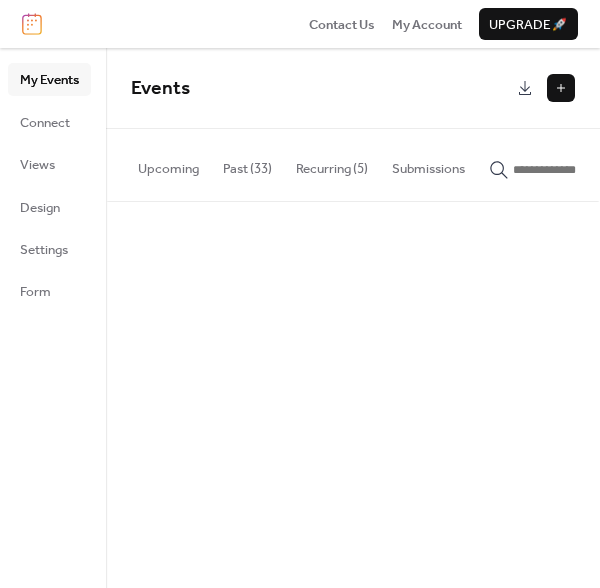 click on "Recurring (5)" at bounding box center (332, 164) 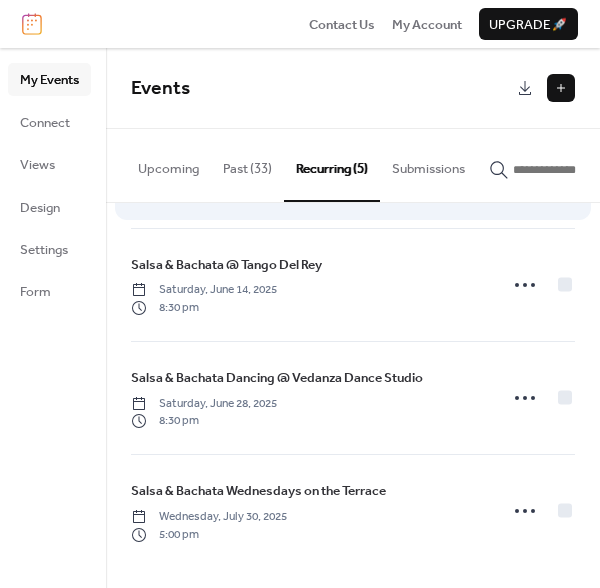 scroll, scrollTop: 228, scrollLeft: 0, axis: vertical 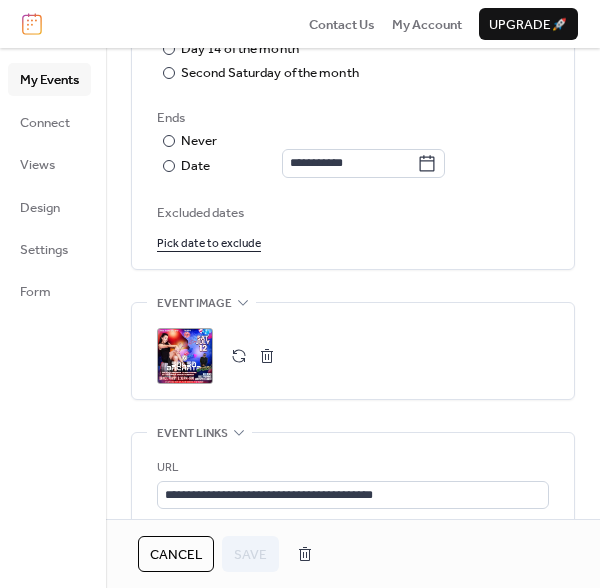 click at bounding box center [267, 356] 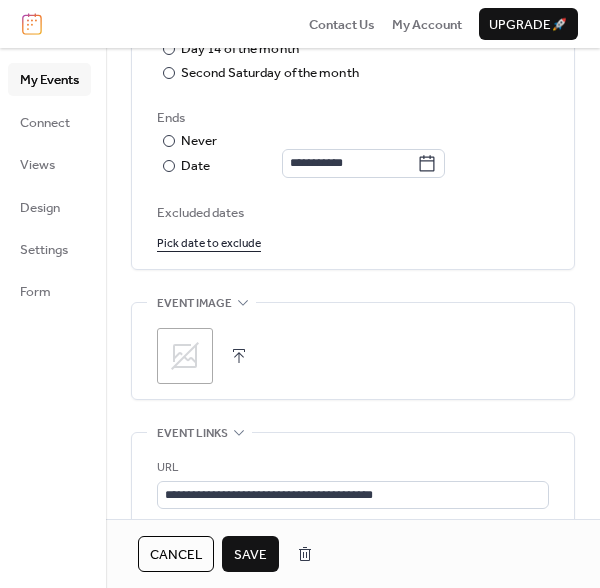 click 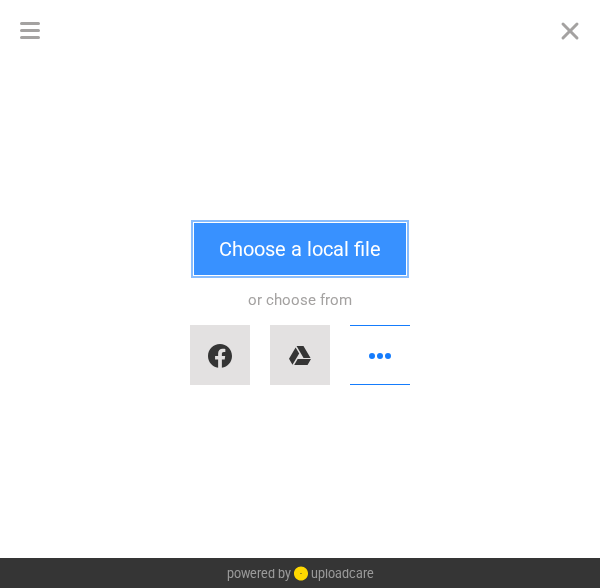 click on "Choose a local file" at bounding box center (300, 249) 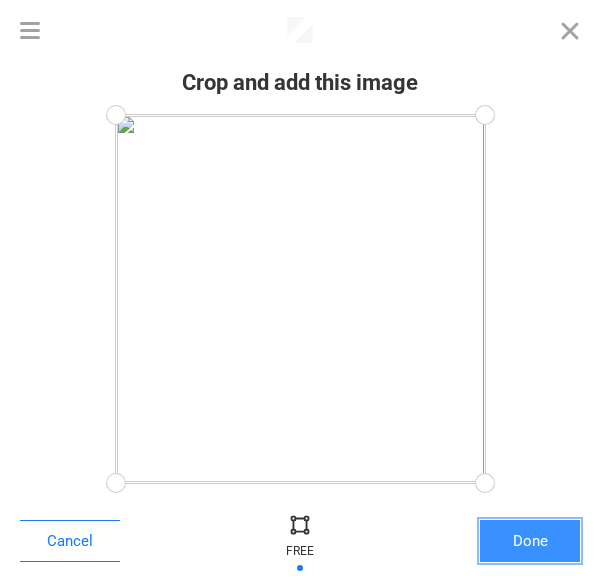 click on "Done" at bounding box center [530, 541] 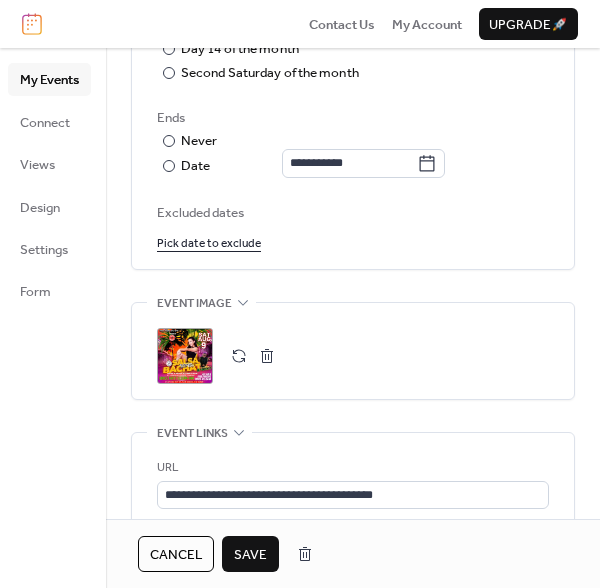 click on "Save" at bounding box center (250, 555) 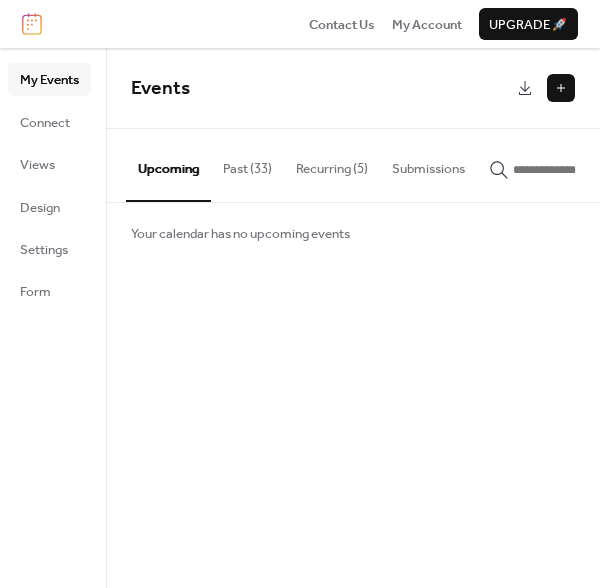 click on "Recurring (5)" at bounding box center [332, 164] 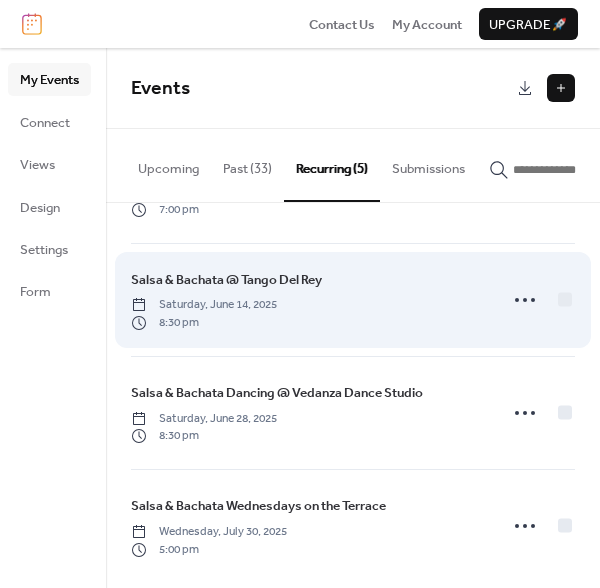 scroll, scrollTop: 228, scrollLeft: 0, axis: vertical 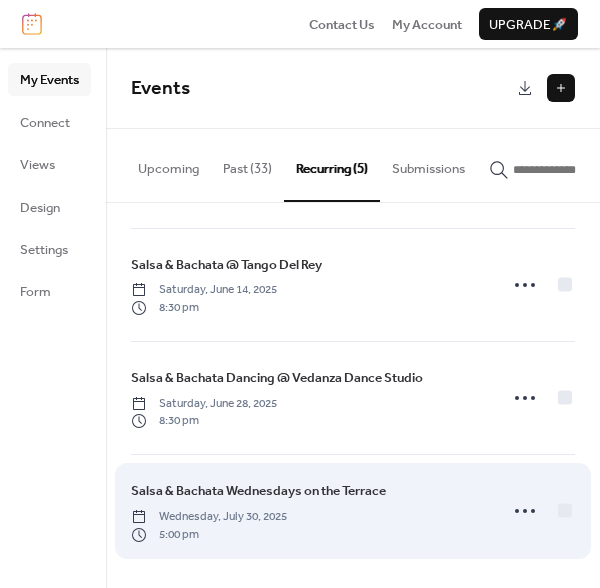 click on "Salsa & Bachata Wednesdays on the Terrace" at bounding box center [258, 491] 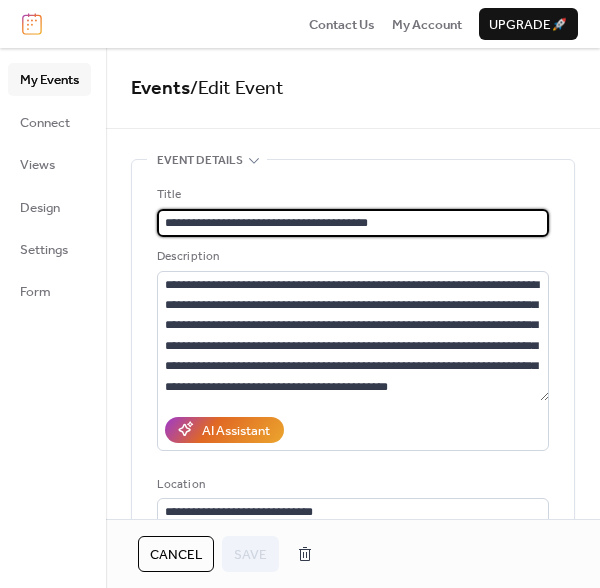 type on "**********" 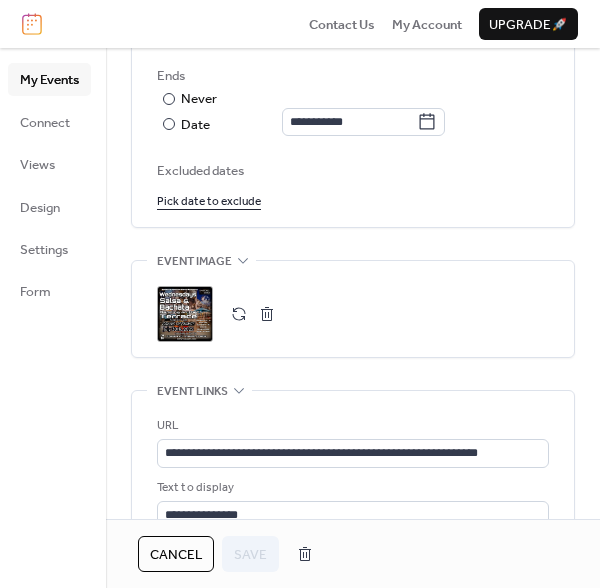 scroll, scrollTop: 1190, scrollLeft: 0, axis: vertical 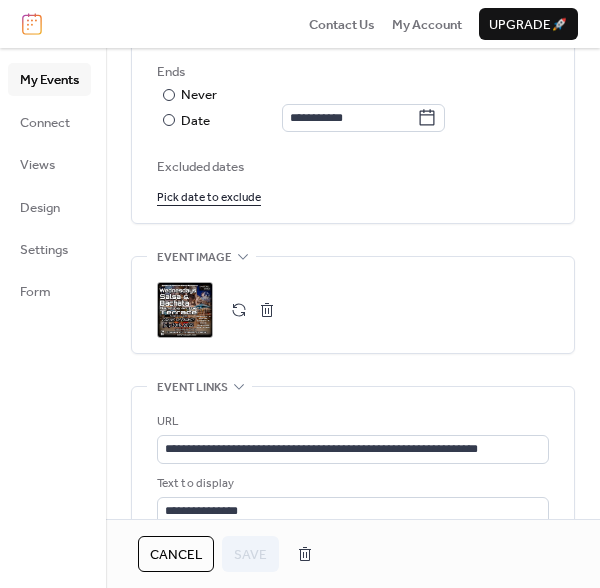 click at bounding box center (267, 310) 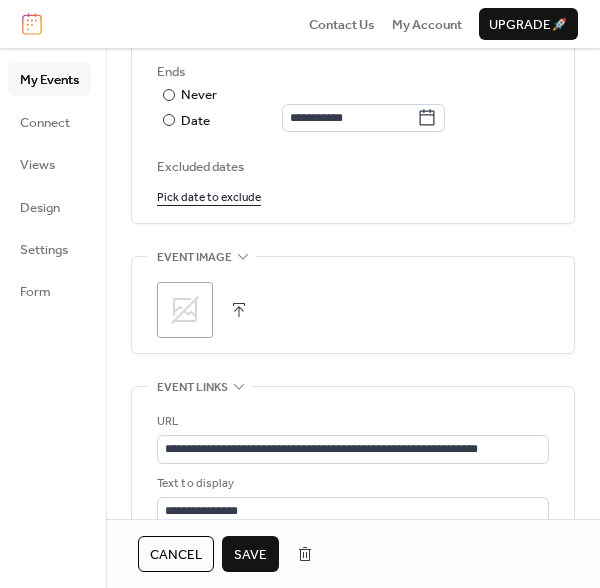 click 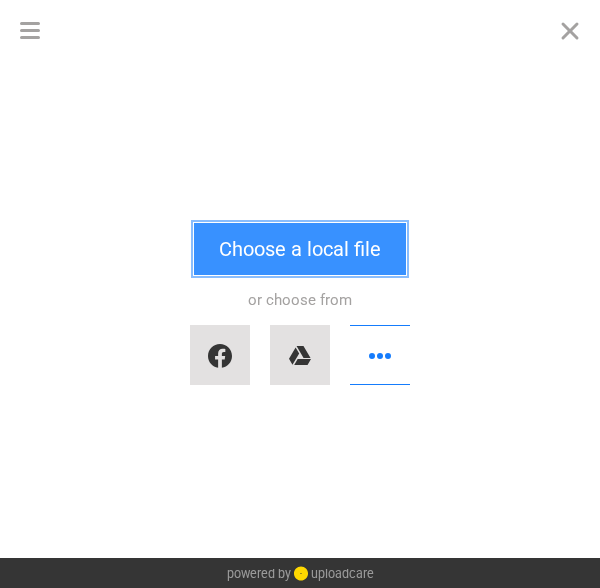 click on "Choose a local file" at bounding box center (300, 249) 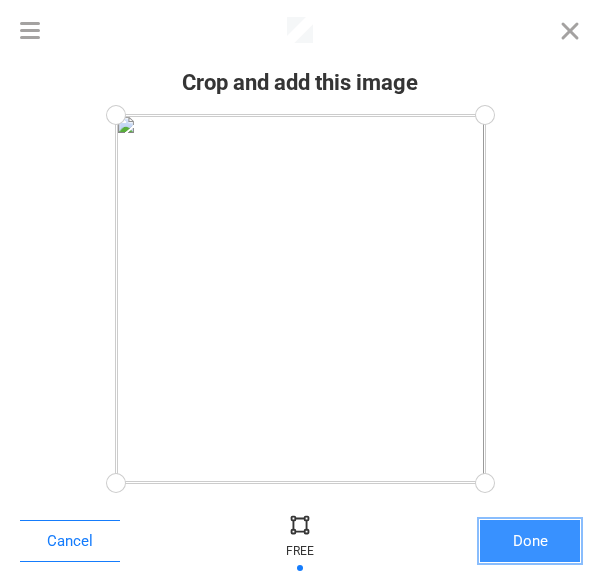 click on "Done" at bounding box center (530, 541) 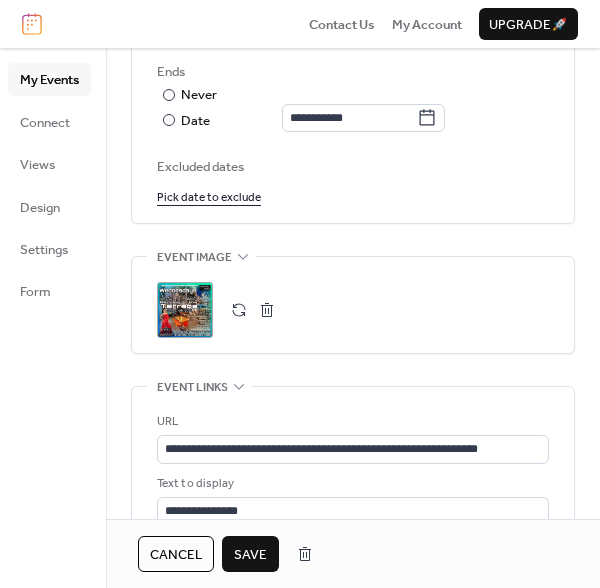click on "Save" at bounding box center [250, 555] 